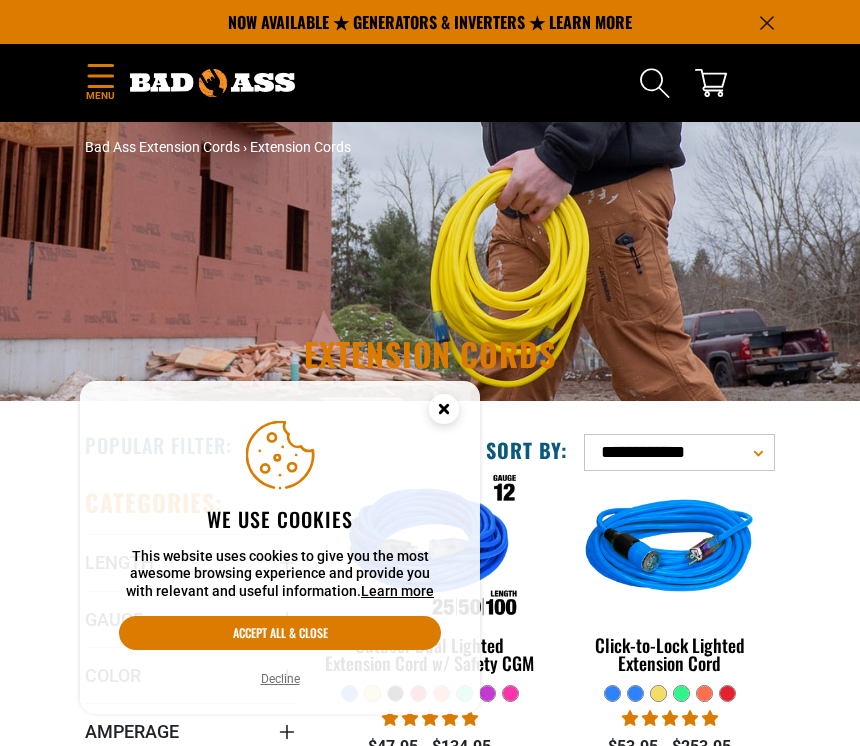 scroll, scrollTop: 0, scrollLeft: 0, axis: both 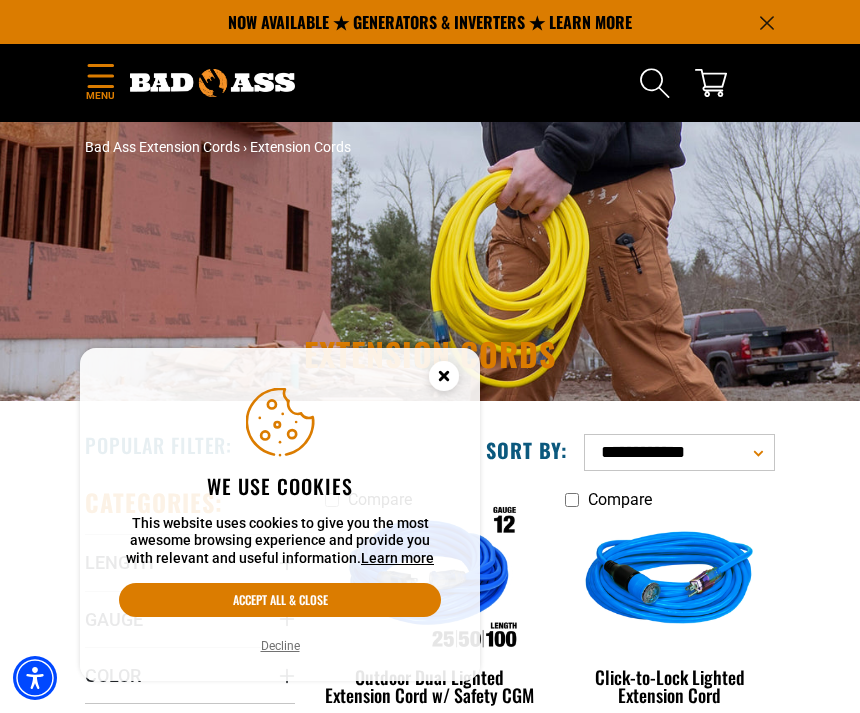 click 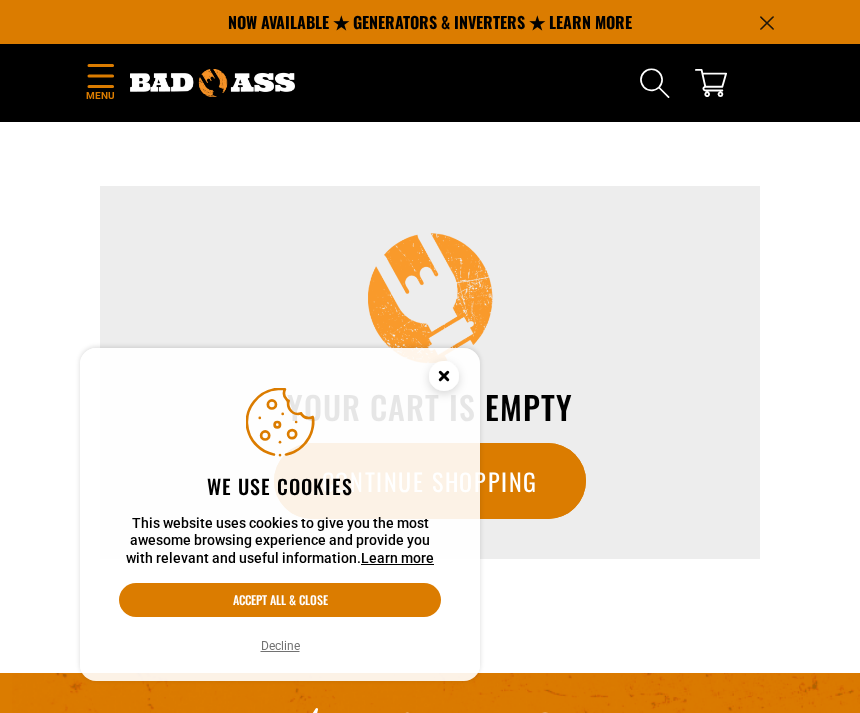 scroll, scrollTop: 0, scrollLeft: 0, axis: both 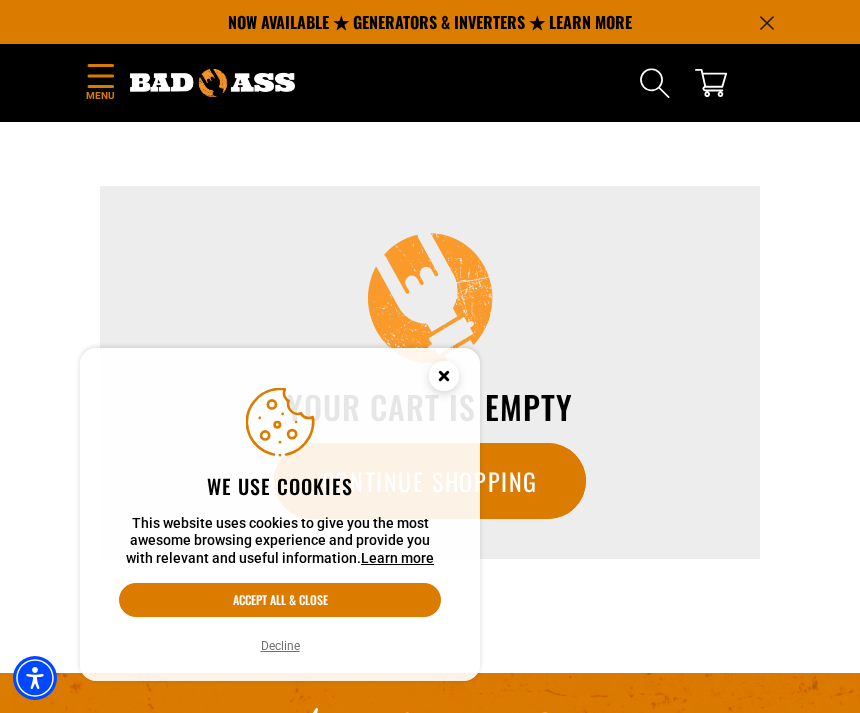 click 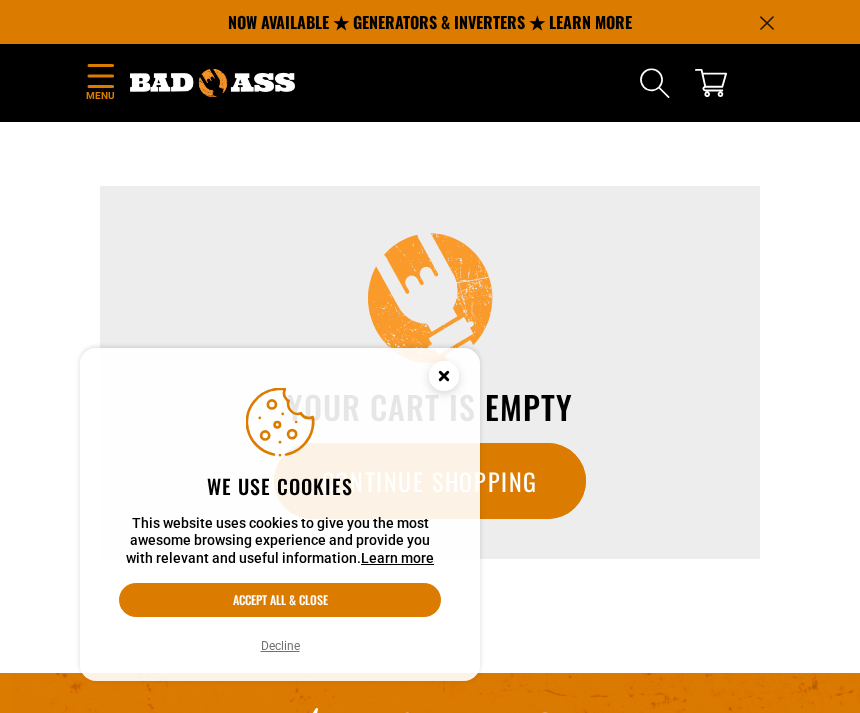 scroll, scrollTop: 0, scrollLeft: 0, axis: both 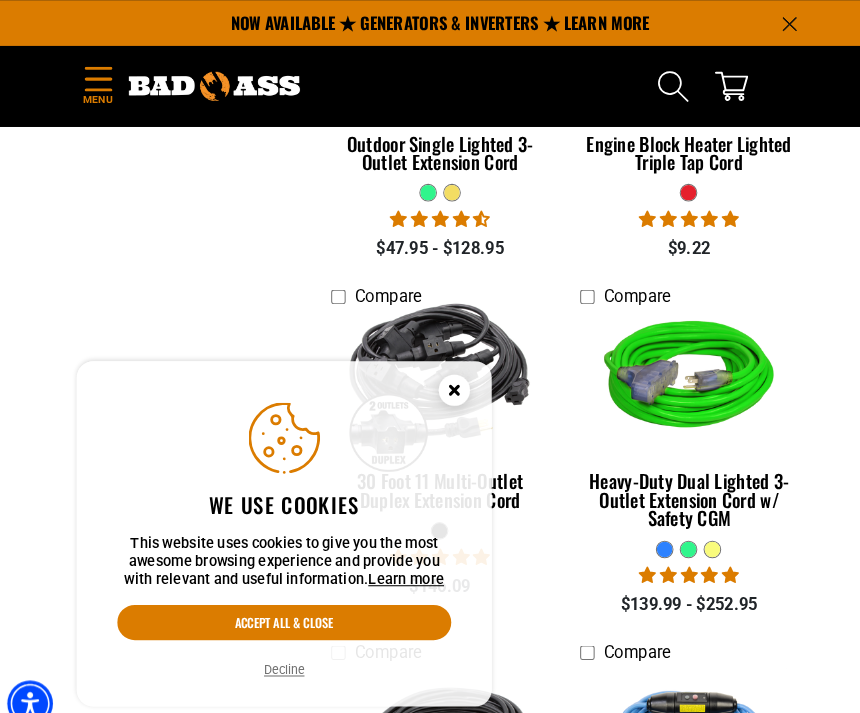 click on "$9.22" at bounding box center (670, 240) 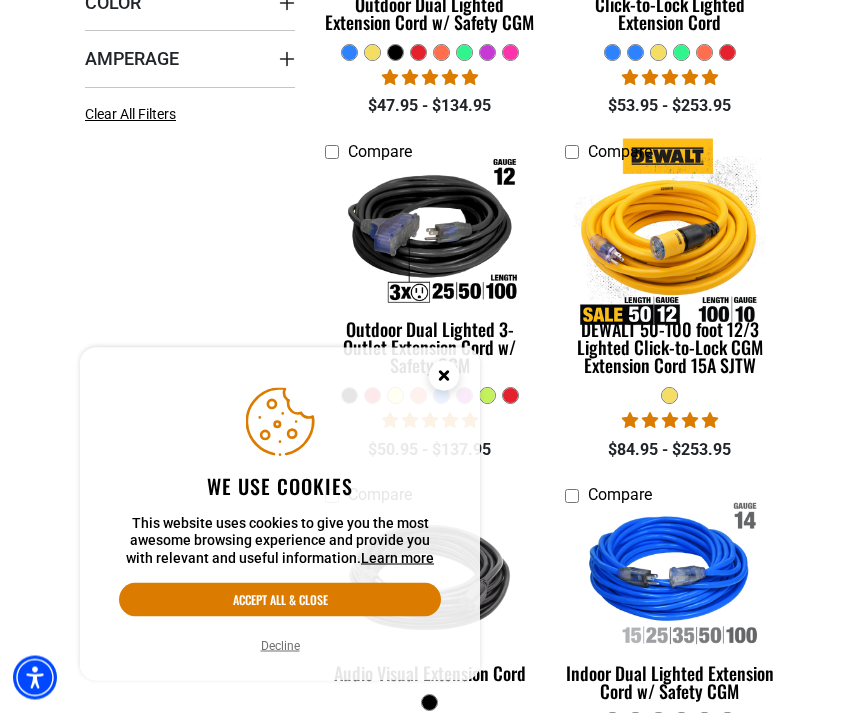 scroll, scrollTop: 667, scrollLeft: 0, axis: vertical 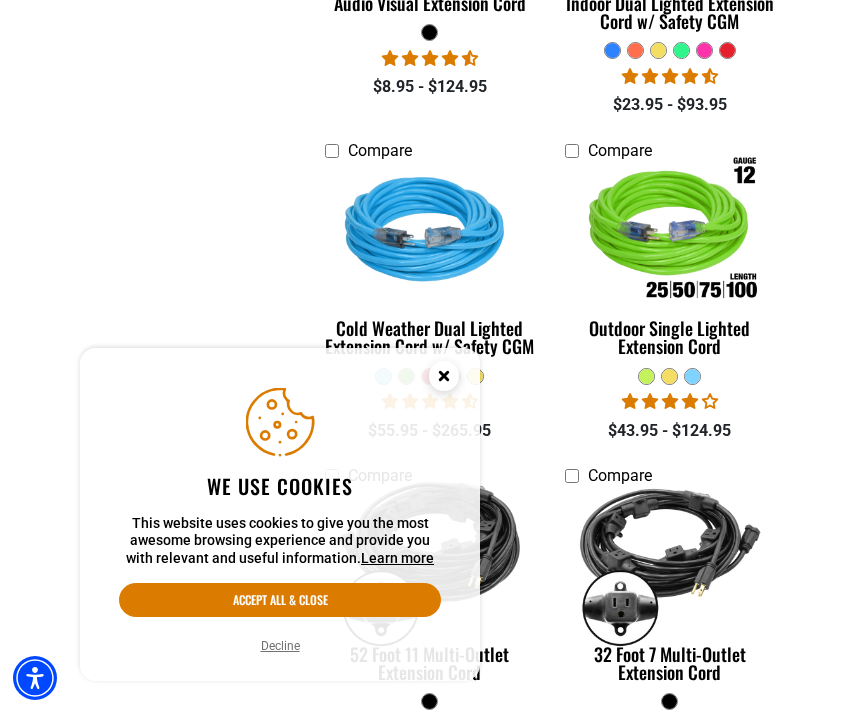 click on "Compare" at bounding box center (670, 476) 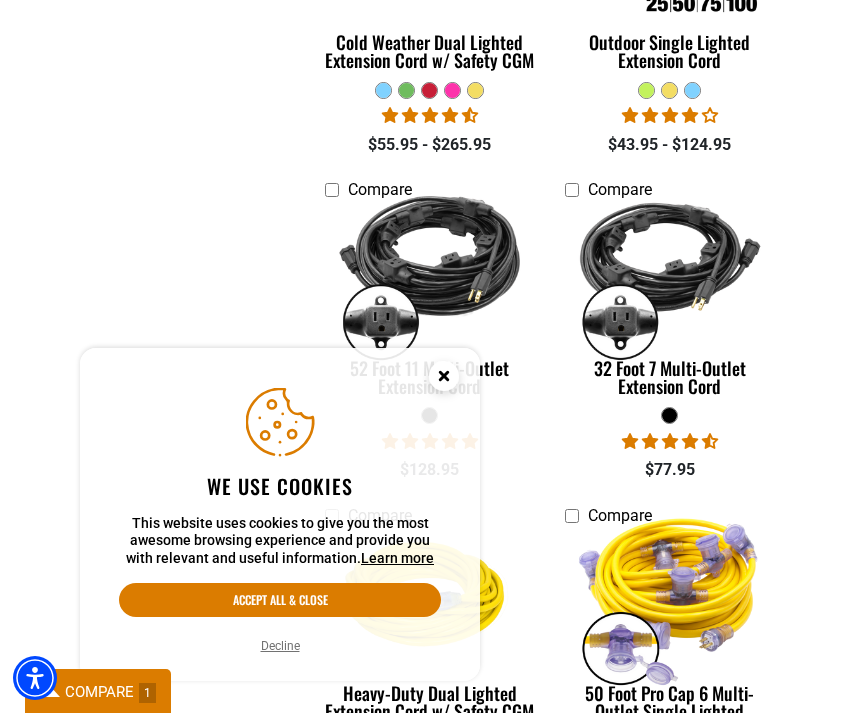 scroll, scrollTop: 1650, scrollLeft: 0, axis: vertical 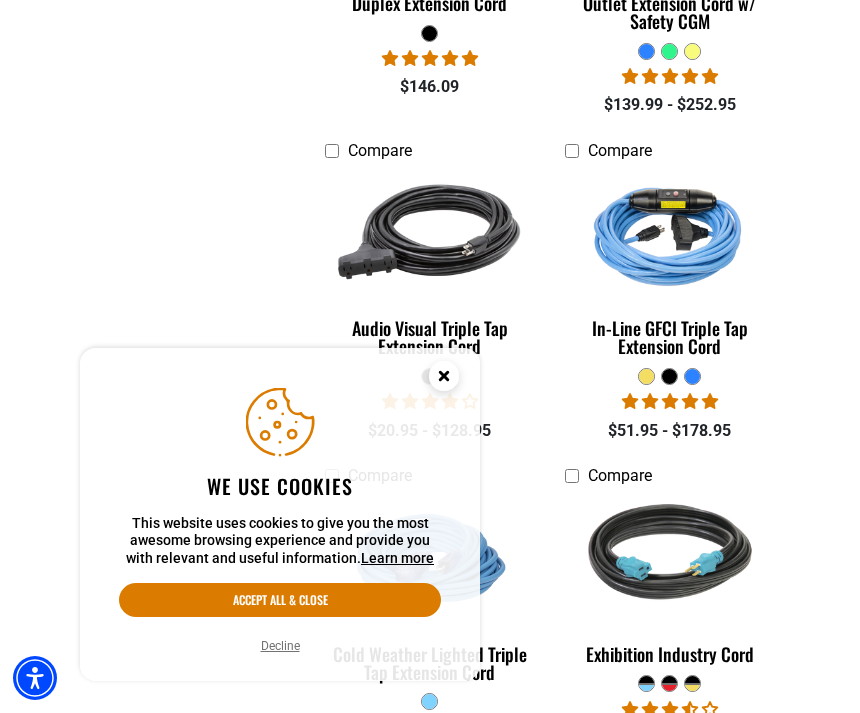 click on "$51.95 - $178.95" at bounding box center (670, 431) 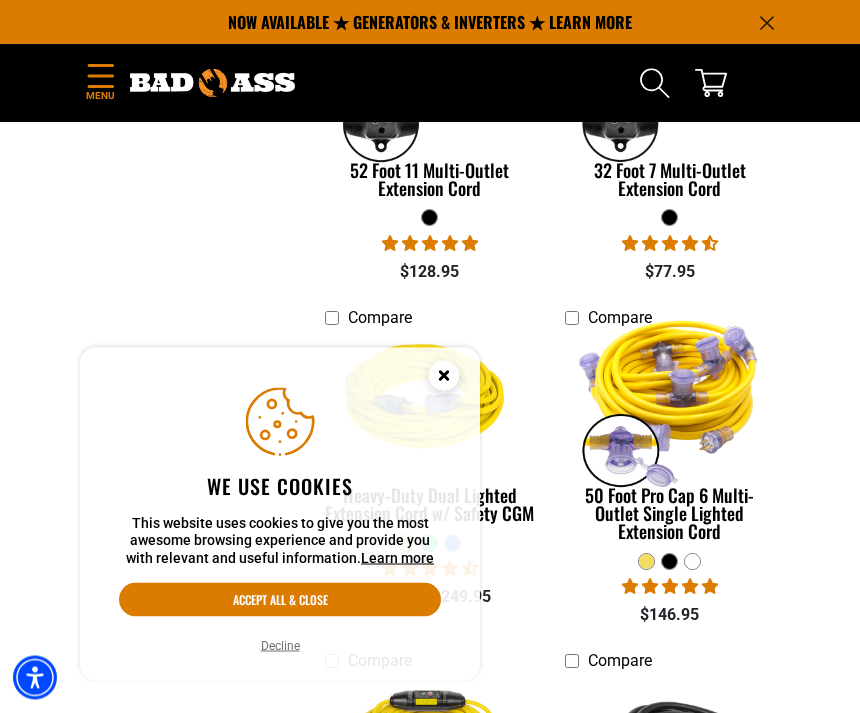 scroll, scrollTop: 1822, scrollLeft: 0, axis: vertical 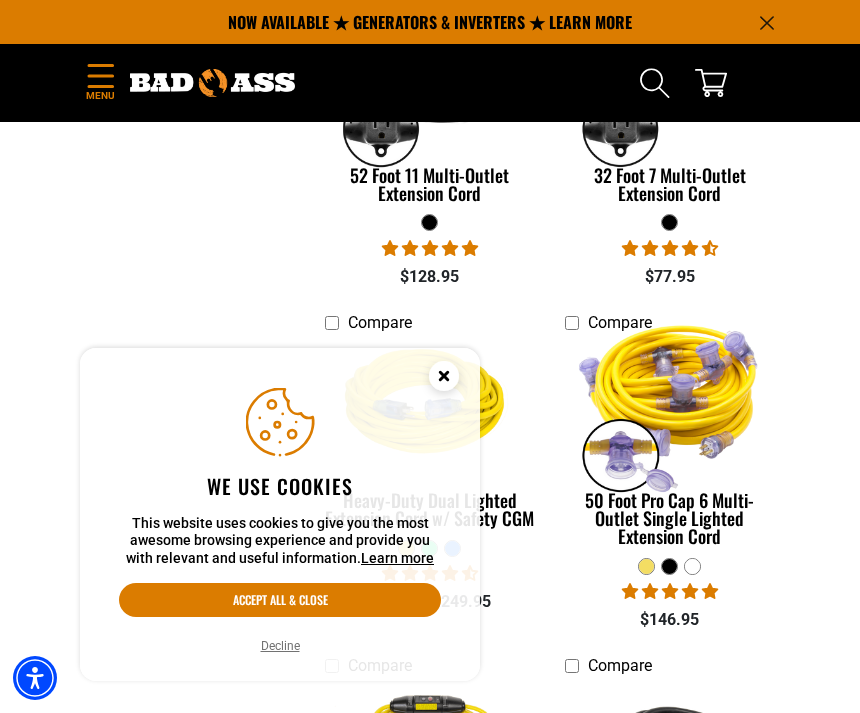 click on "Compare
50 Foot Pro Cap 6 Multi-Outlet Single Lighted Extension Cord
20 reviews
1 question
$146.95" at bounding box center [670, 471] 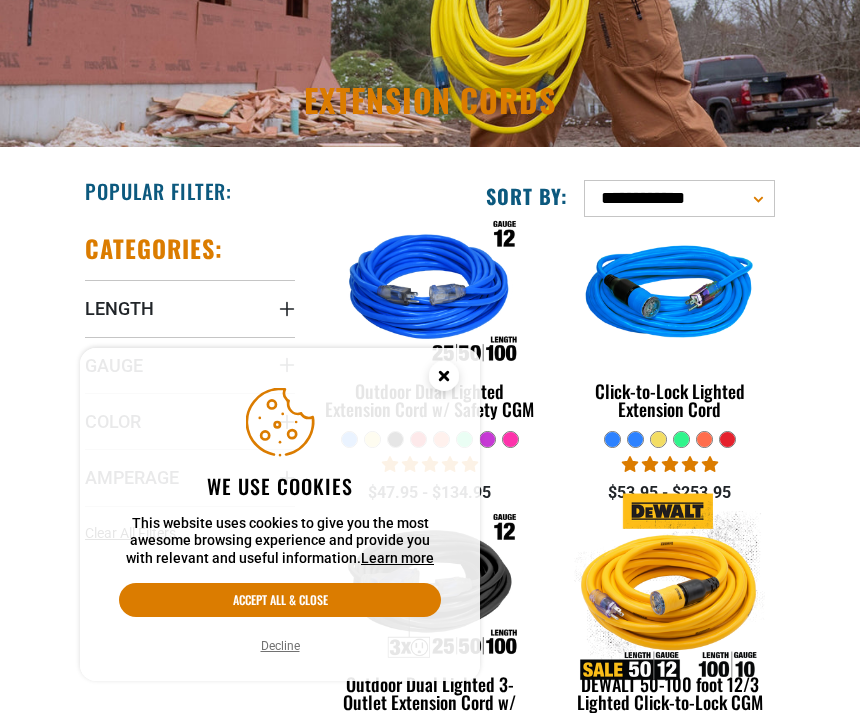 scroll, scrollTop: 0, scrollLeft: 0, axis: both 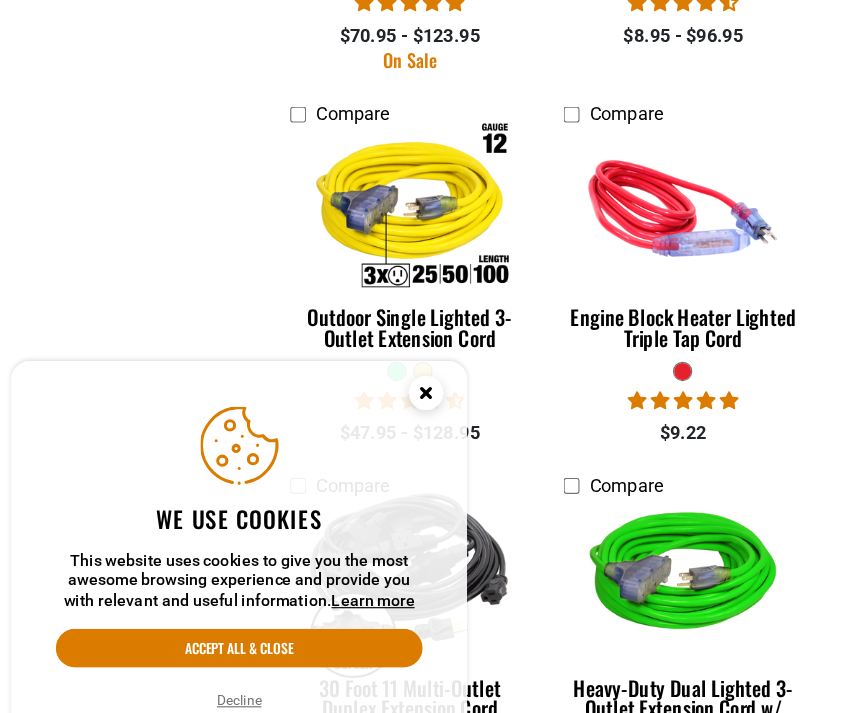 click 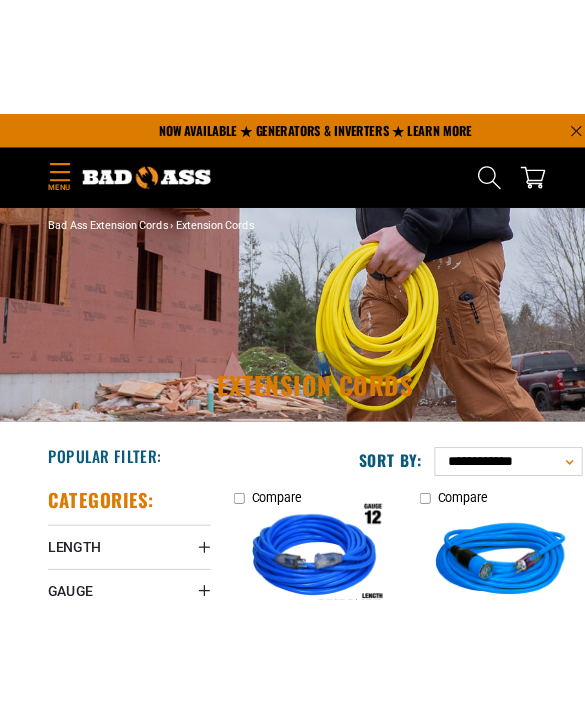 scroll, scrollTop: 0, scrollLeft: 0, axis: both 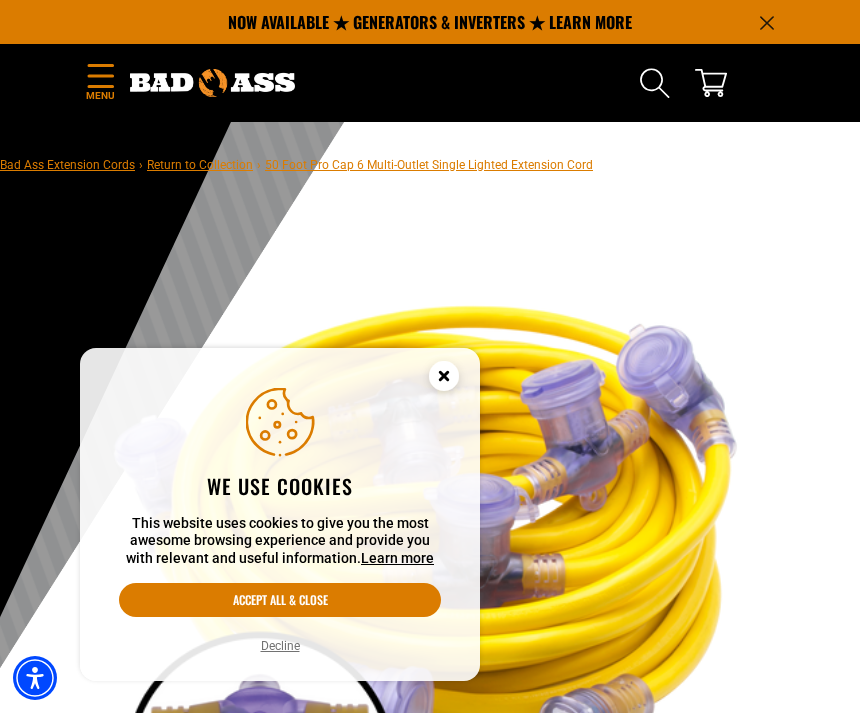 click 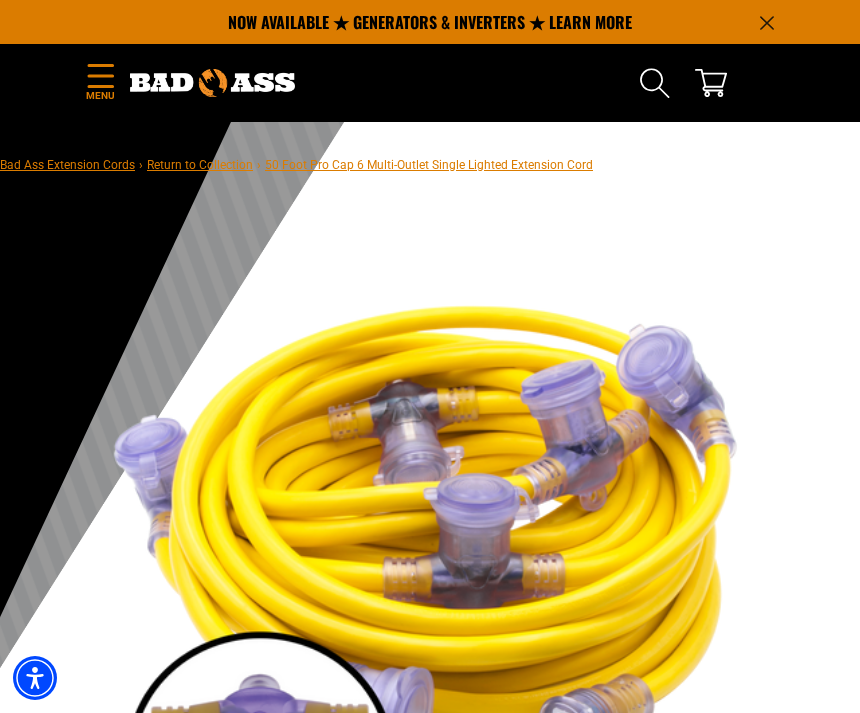 click at bounding box center [430, 581] 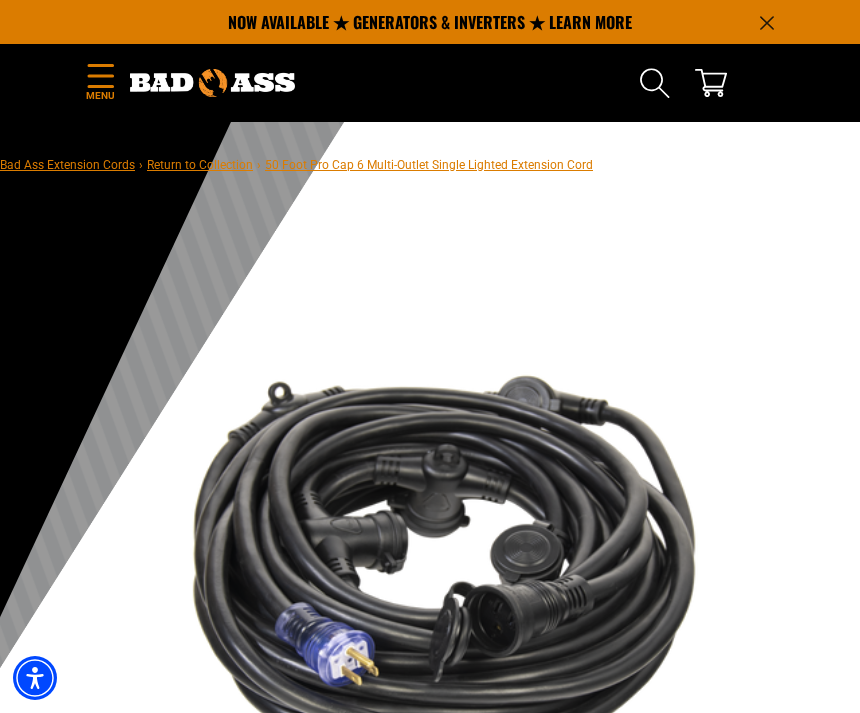 click on "NOW AVAILABLE ★ GENERATORS & INVERTERS ★ LEARN MORE" at bounding box center (430, 22) 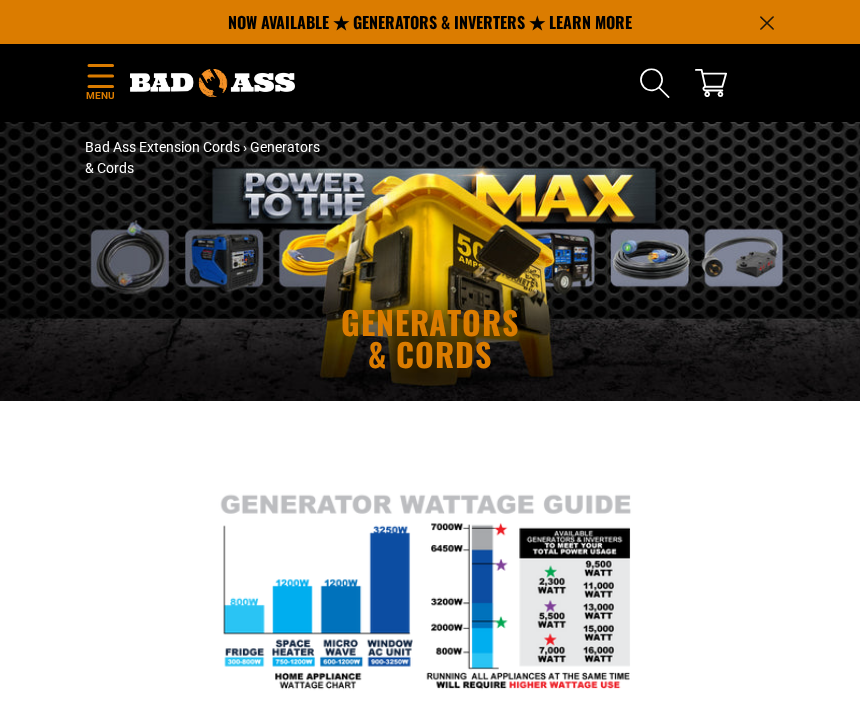 scroll, scrollTop: 0, scrollLeft: 0, axis: both 